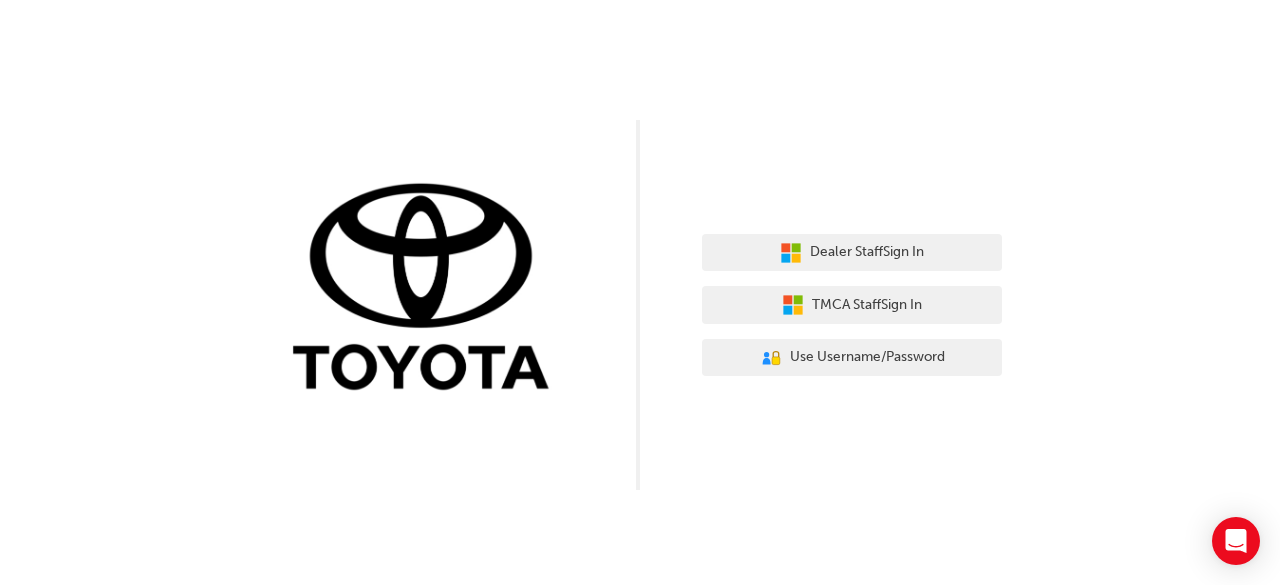 scroll, scrollTop: 0, scrollLeft: 0, axis: both 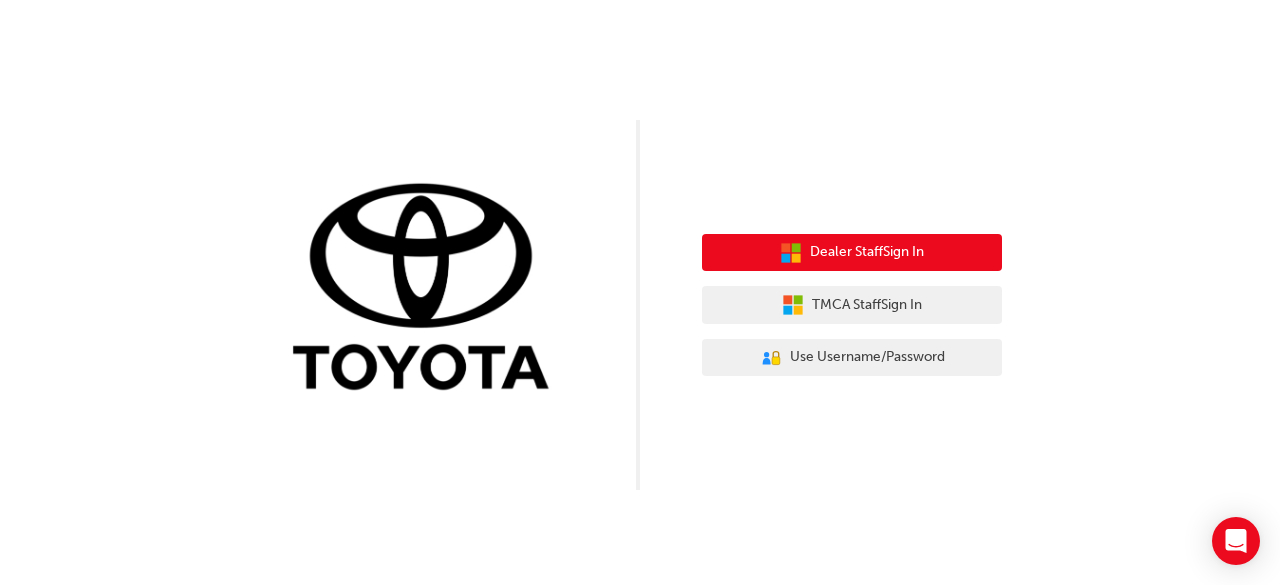 click on "Dealer Staff  Sign In" at bounding box center (867, 252) 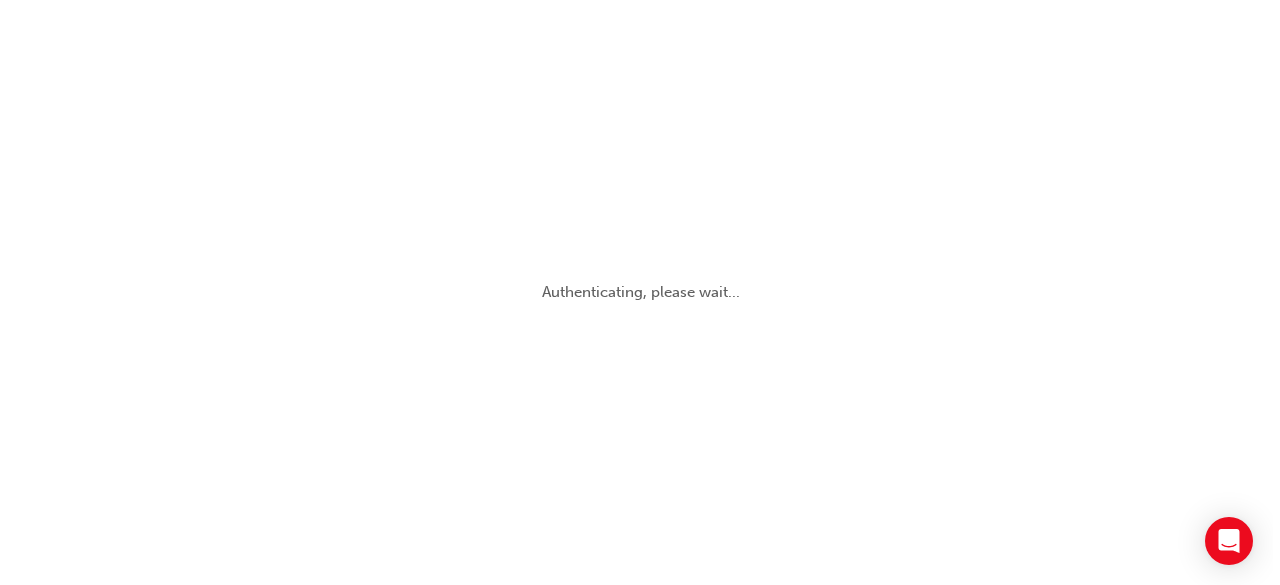 scroll, scrollTop: 0, scrollLeft: 0, axis: both 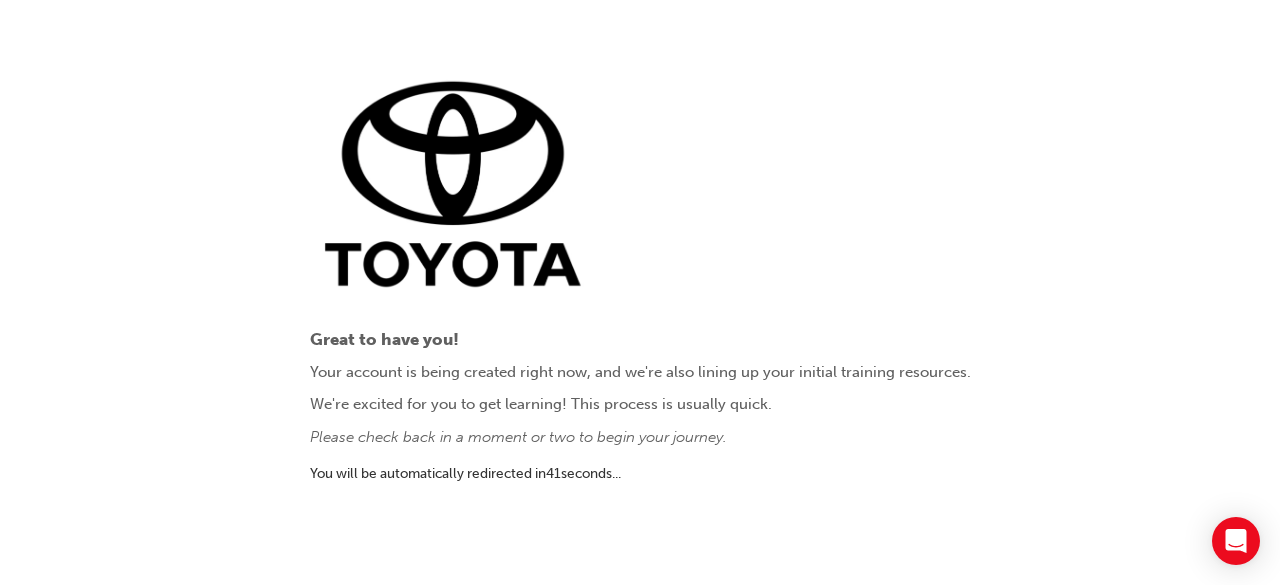 click on "Great to have you! Your account is being created right now, and we're also lining up your initial training resources. We're excited for you to get learning! This process is usually quick. Please check back in a moment or two to begin your journey. You will be automatically redirected in  41  second s ..." at bounding box center (640, 292) 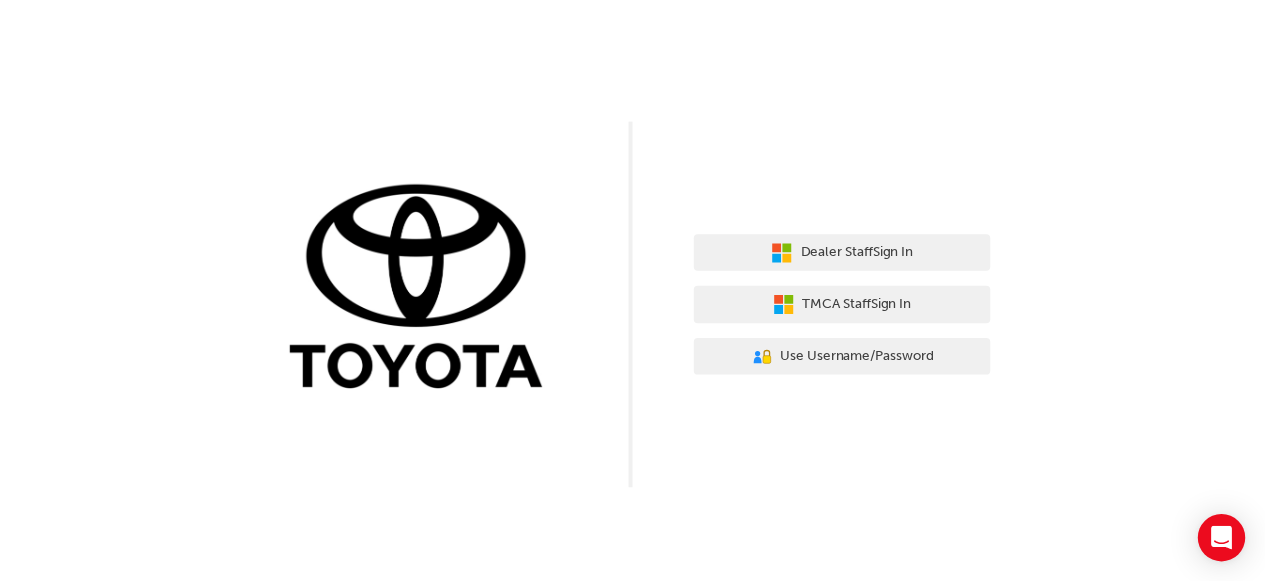 scroll, scrollTop: 0, scrollLeft: 0, axis: both 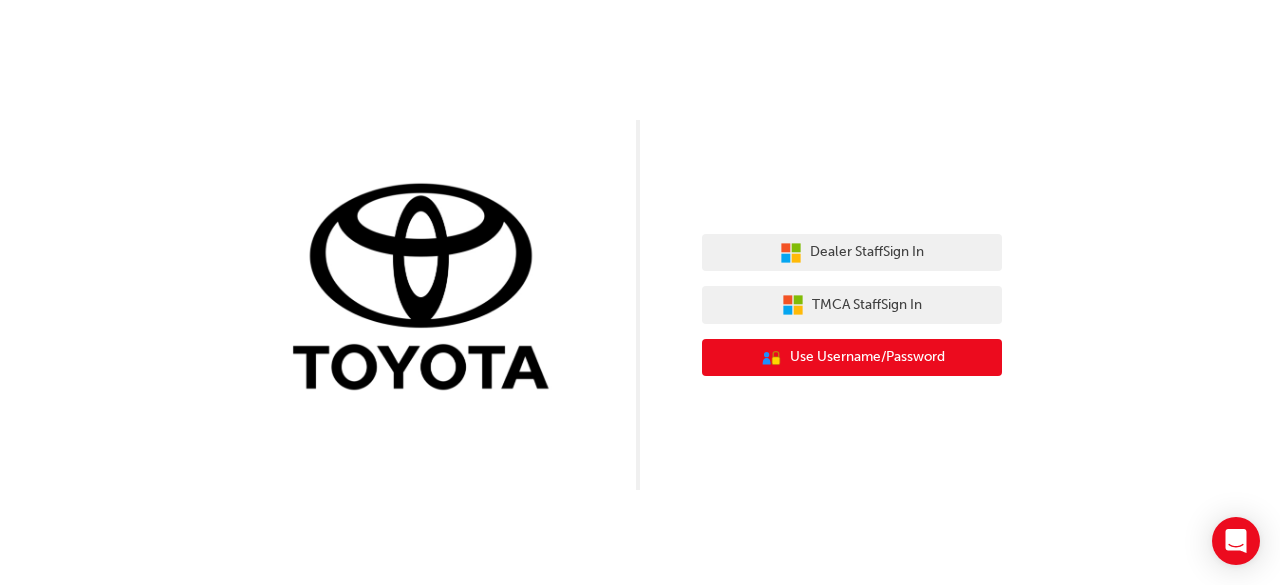 click on "User Authentication Icon - Blue Person, Gold Lock     Use Username/Password" at bounding box center [852, 358] 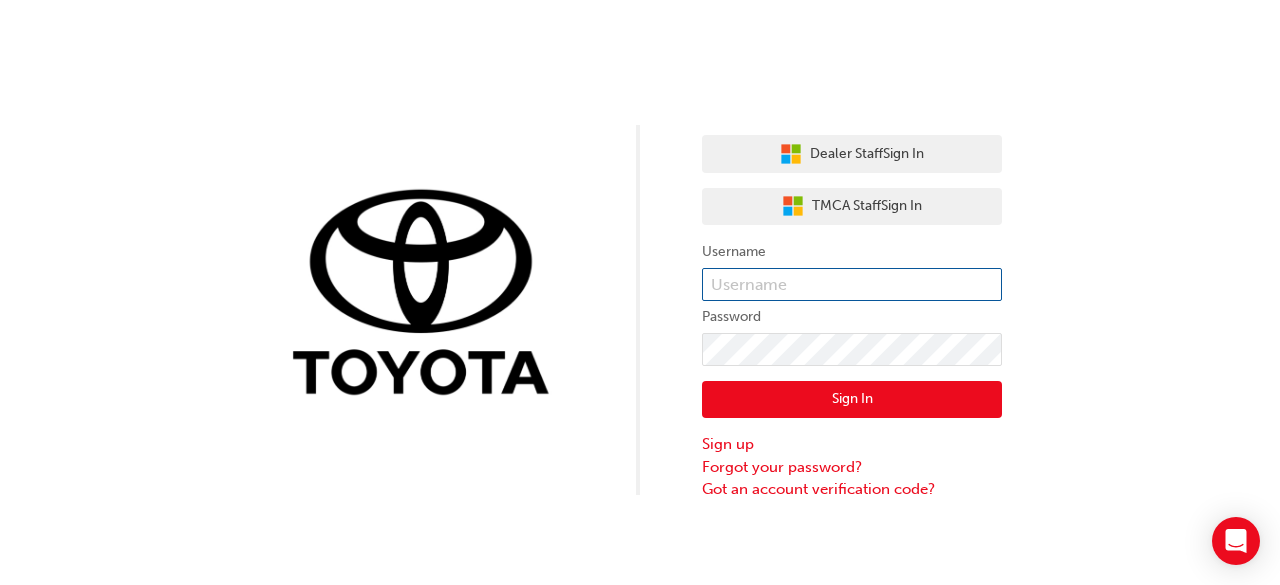 click at bounding box center [852, 285] 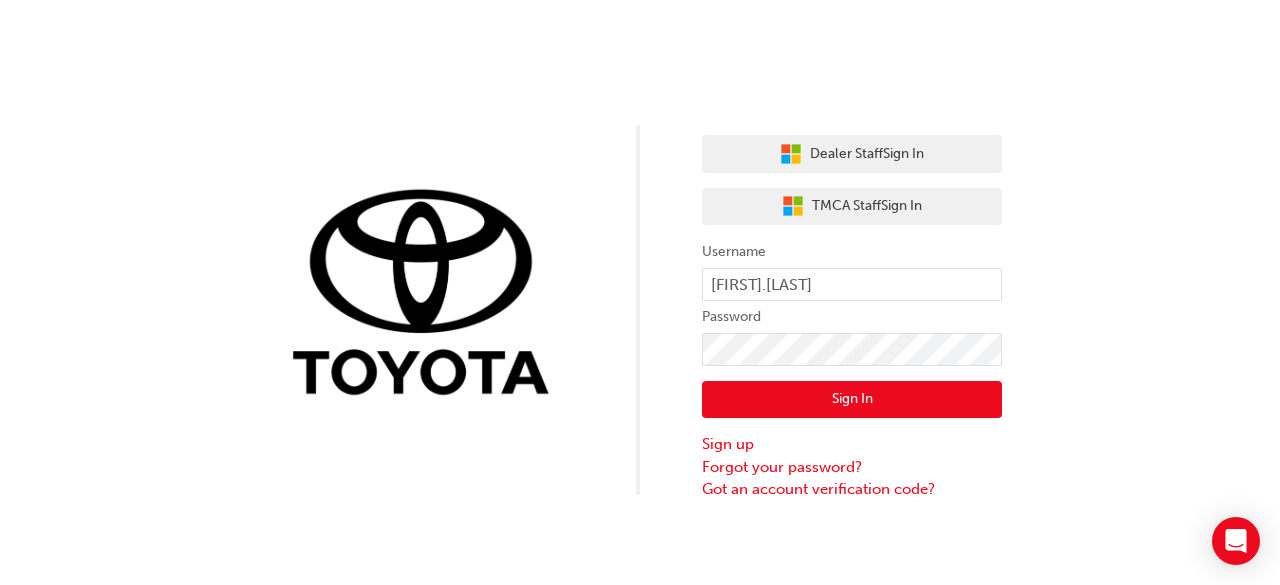 click on "Sign In" at bounding box center [852, 400] 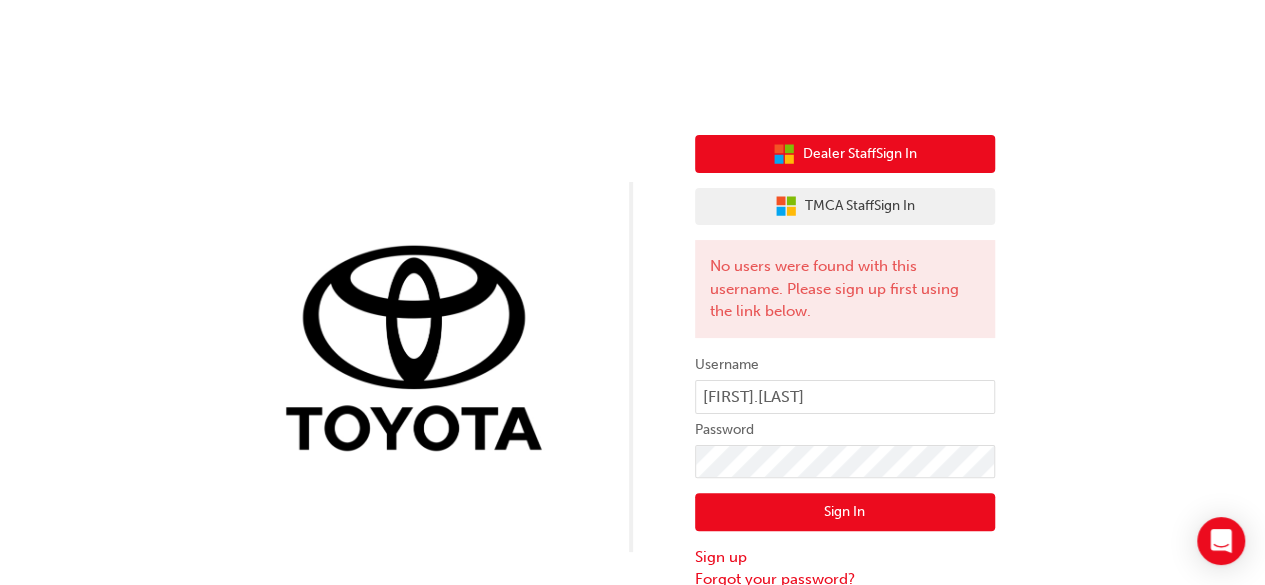 click on "Dealer Staff  Sign In" at bounding box center (860, 154) 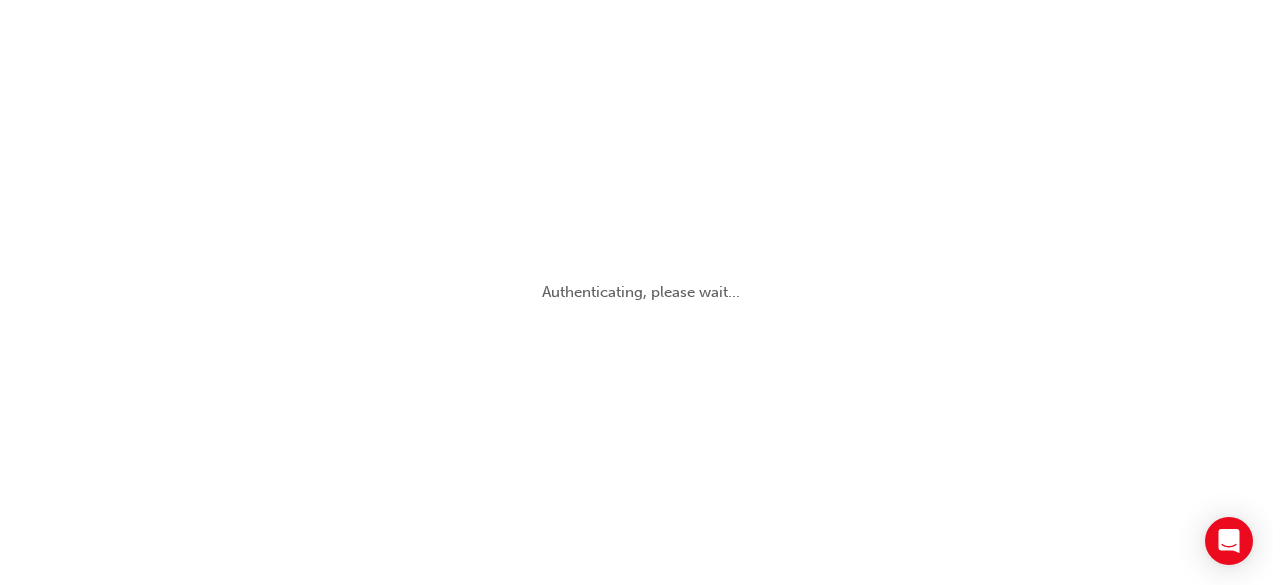 scroll, scrollTop: 0, scrollLeft: 0, axis: both 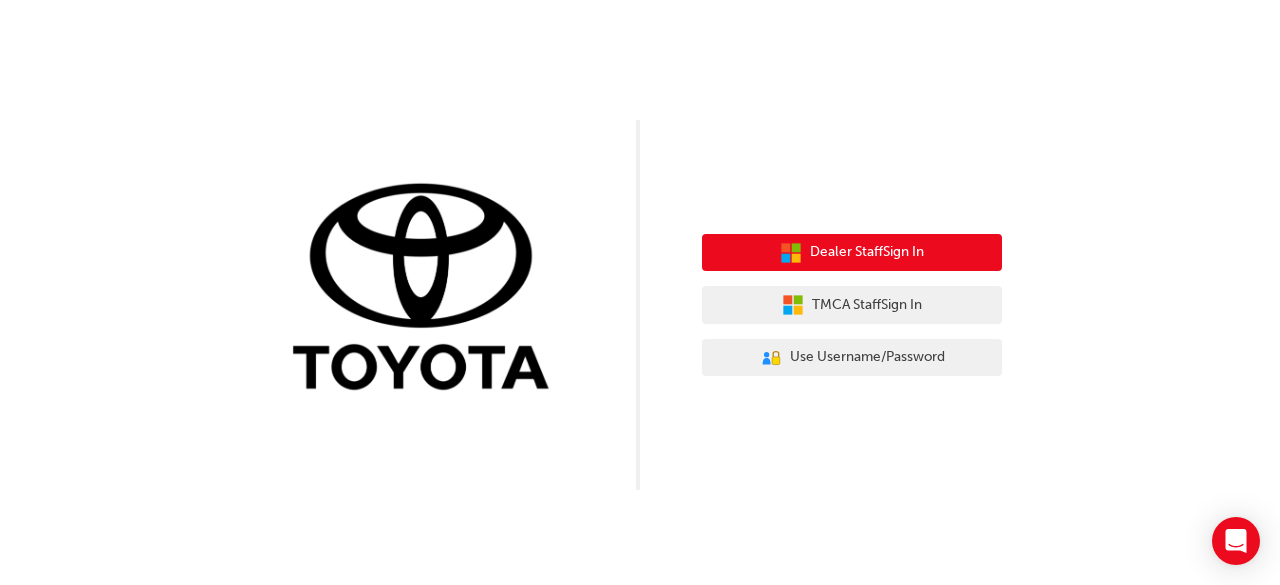 click on "Dealer Staff  Sign In" at bounding box center (867, 252) 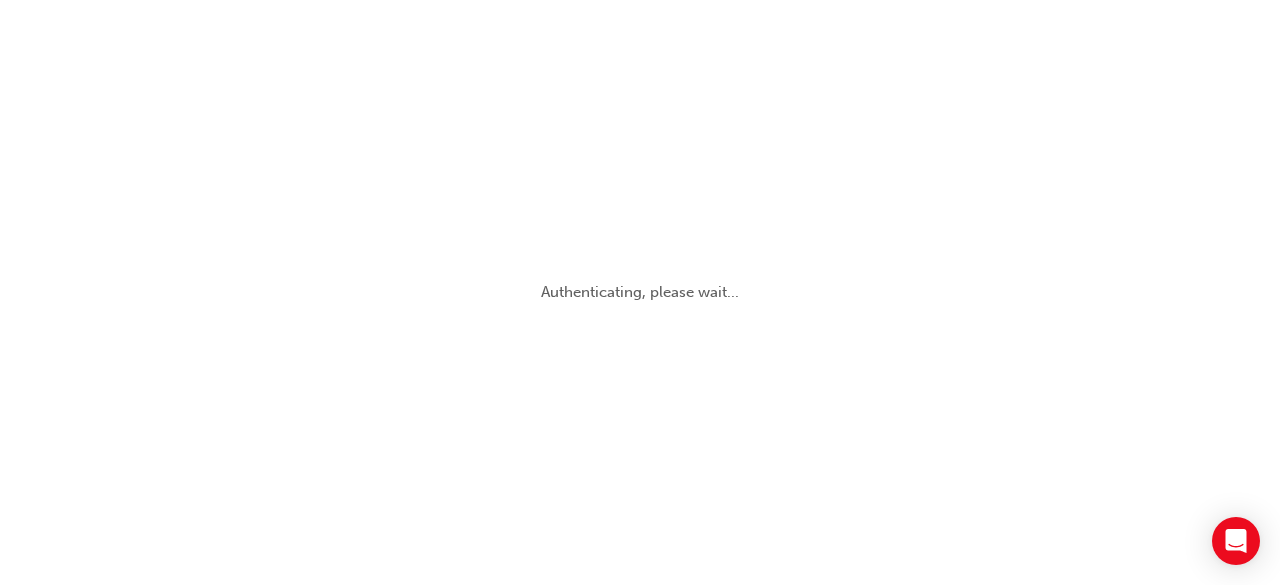 scroll, scrollTop: 0, scrollLeft: 0, axis: both 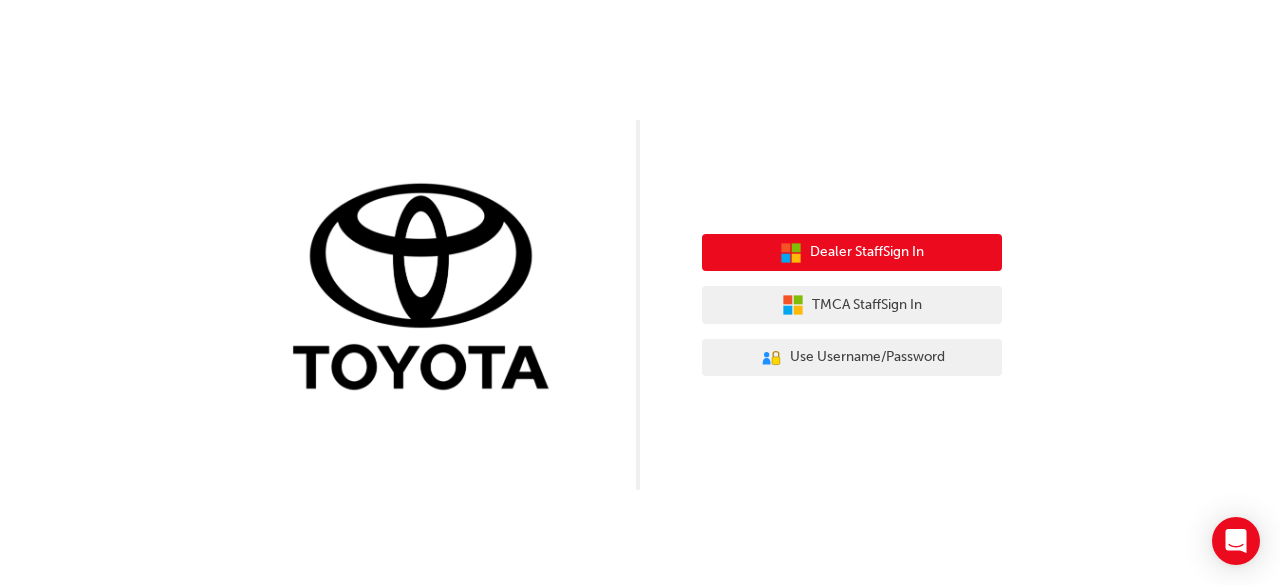 click 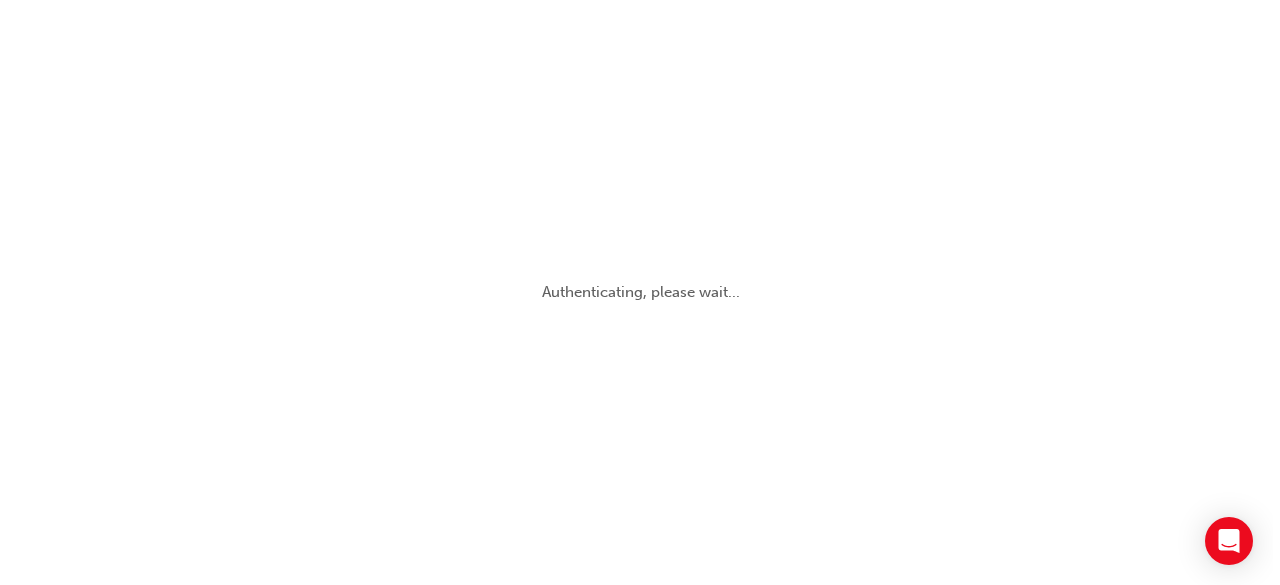 scroll, scrollTop: 0, scrollLeft: 0, axis: both 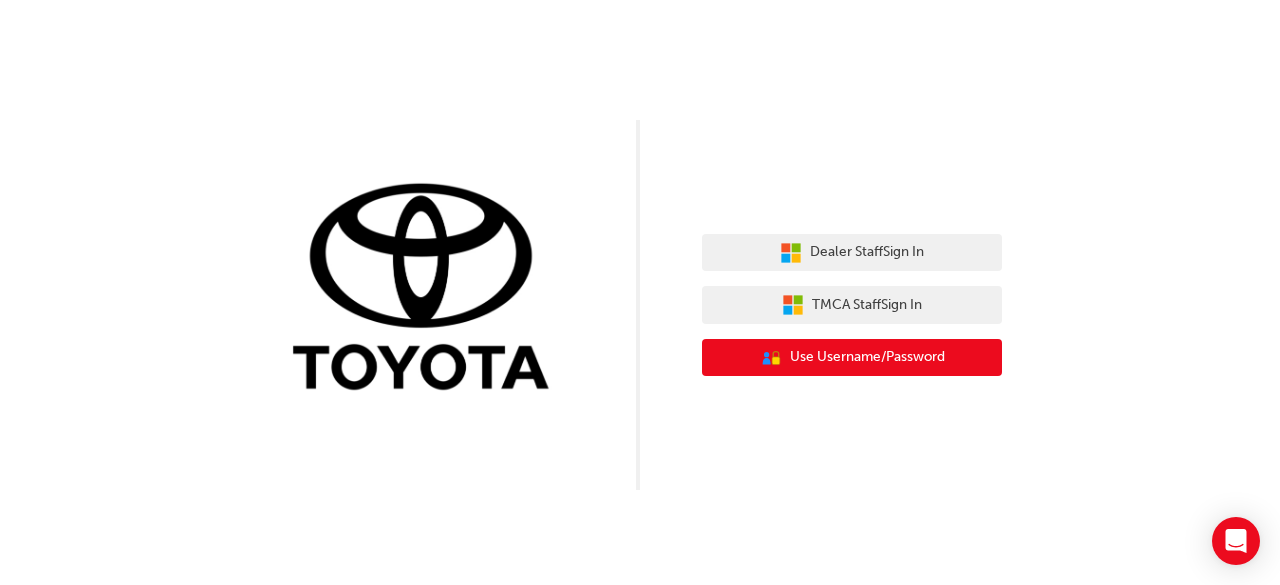 click on "Use Username/Password" at bounding box center (867, 357) 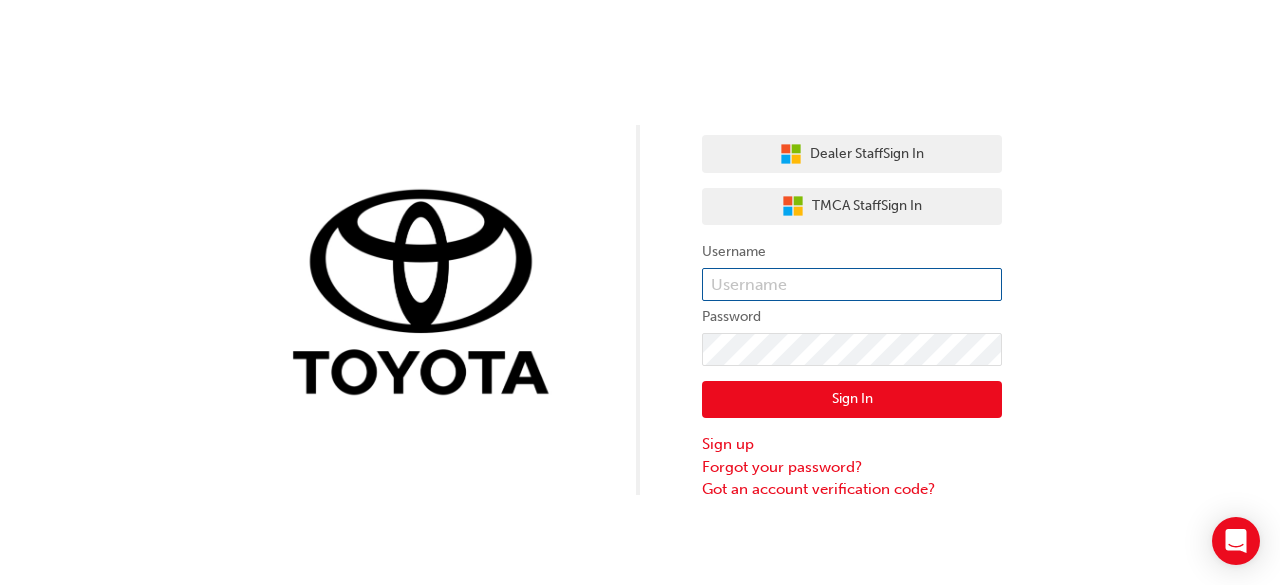 click at bounding box center [852, 285] 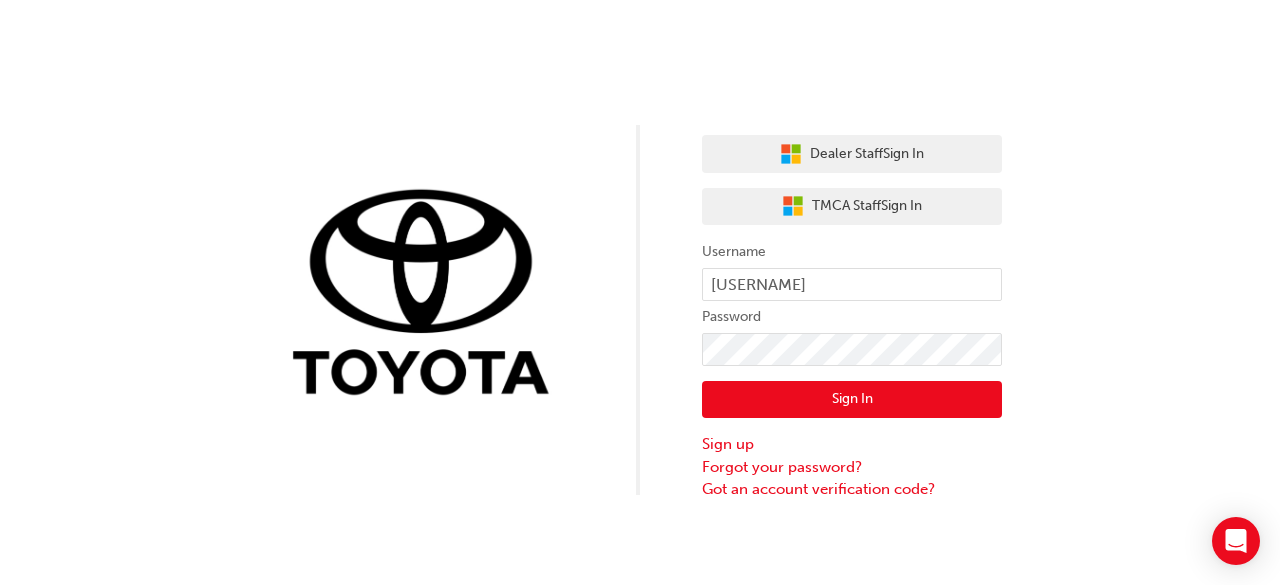 click on "Sign In" at bounding box center [852, 400] 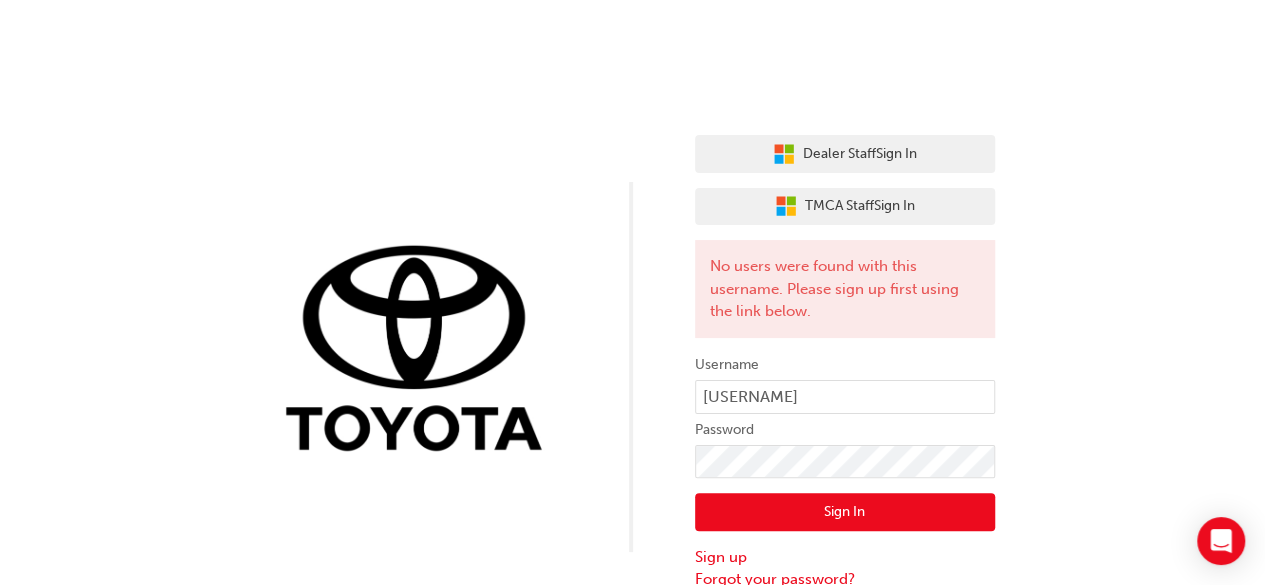 click on "Dealer Staff  Sign In TMCA Staff  Sign In No users were found with this username. Please sign up first using the link below. Username Dima.Shymbor Password Sign In Sign up Forgot your password? Got an account verification code?" at bounding box center [632, 306] 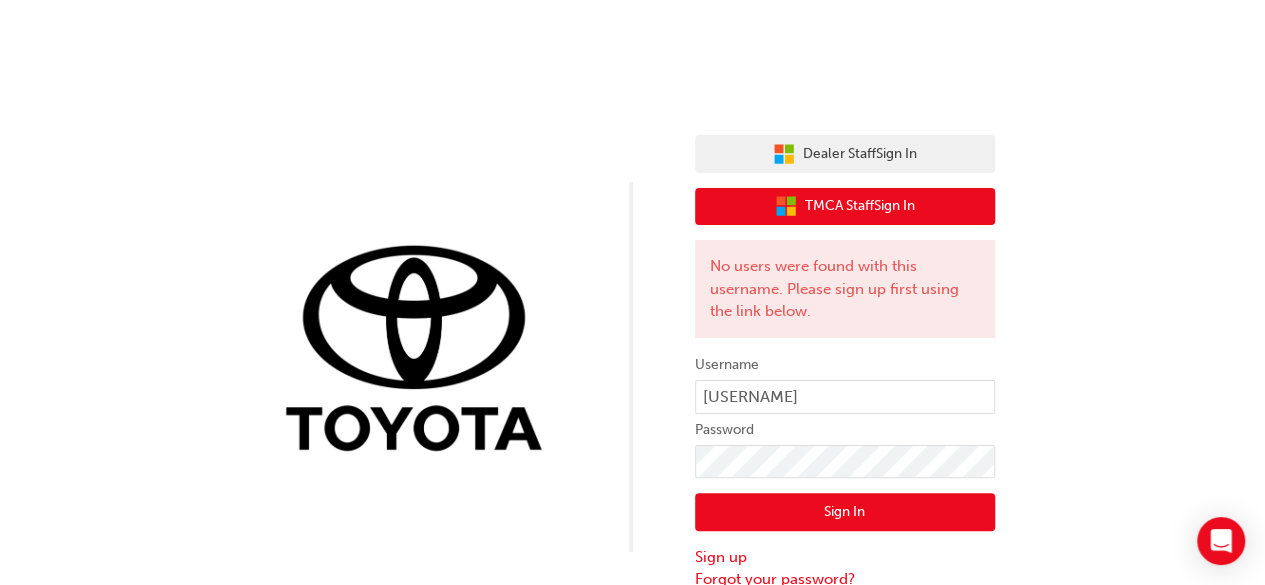 click on "TMCA Staff  Sign In" at bounding box center (860, 206) 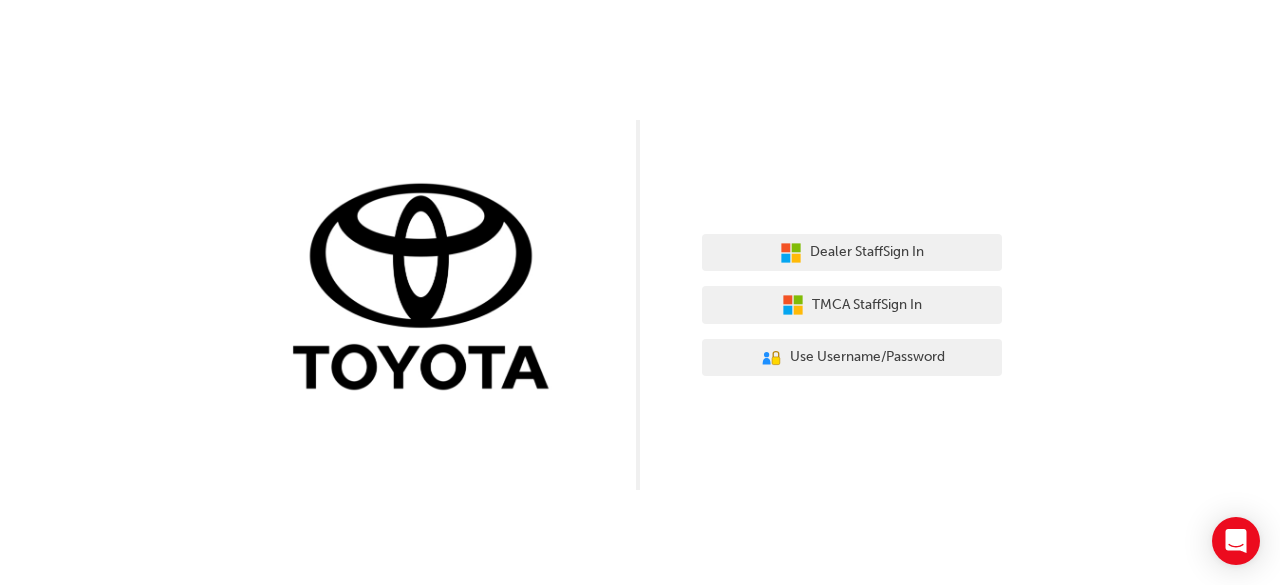 scroll, scrollTop: 0, scrollLeft: 0, axis: both 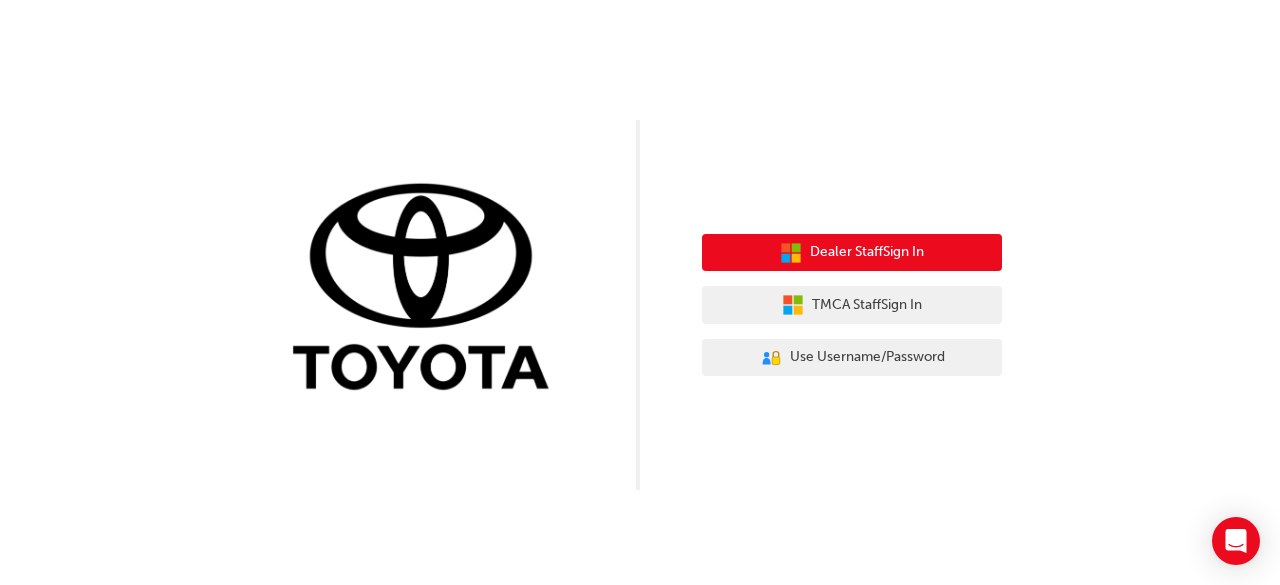click on "Dealer Staff  Sign In" at bounding box center (867, 252) 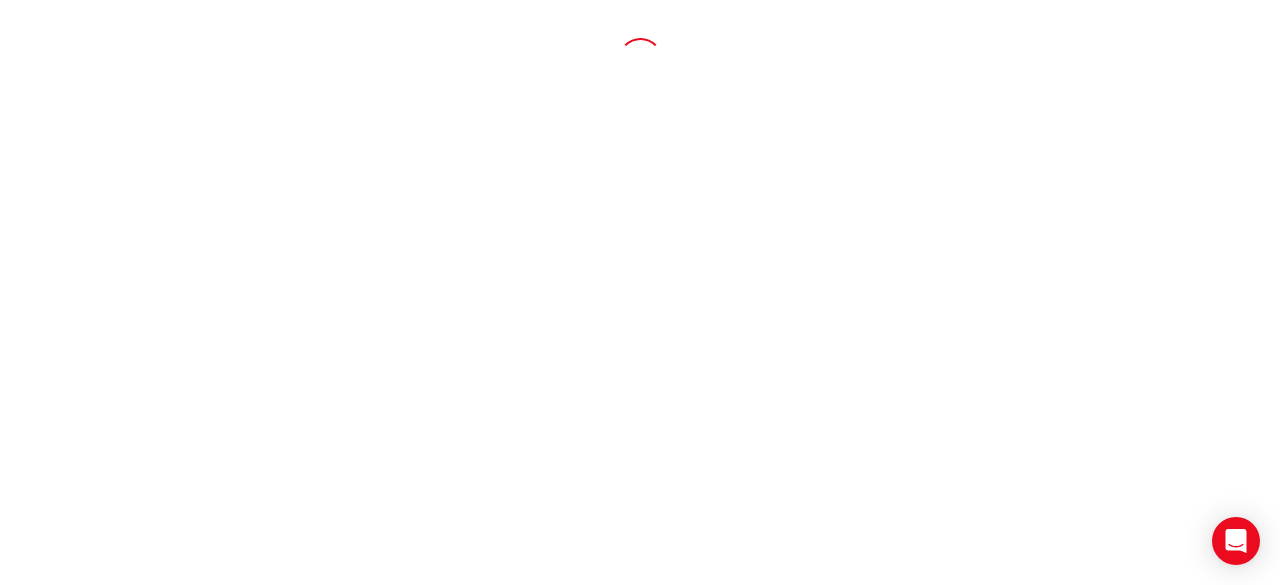 scroll, scrollTop: 0, scrollLeft: 0, axis: both 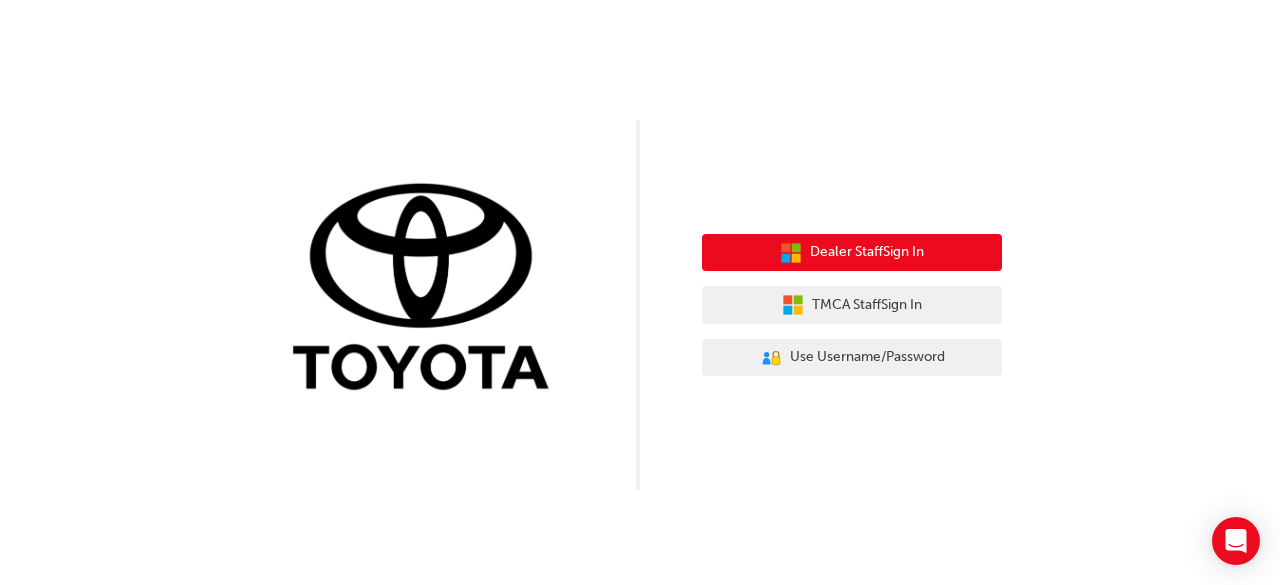 click on "Dealer Staff  Sign In" at bounding box center (867, 252) 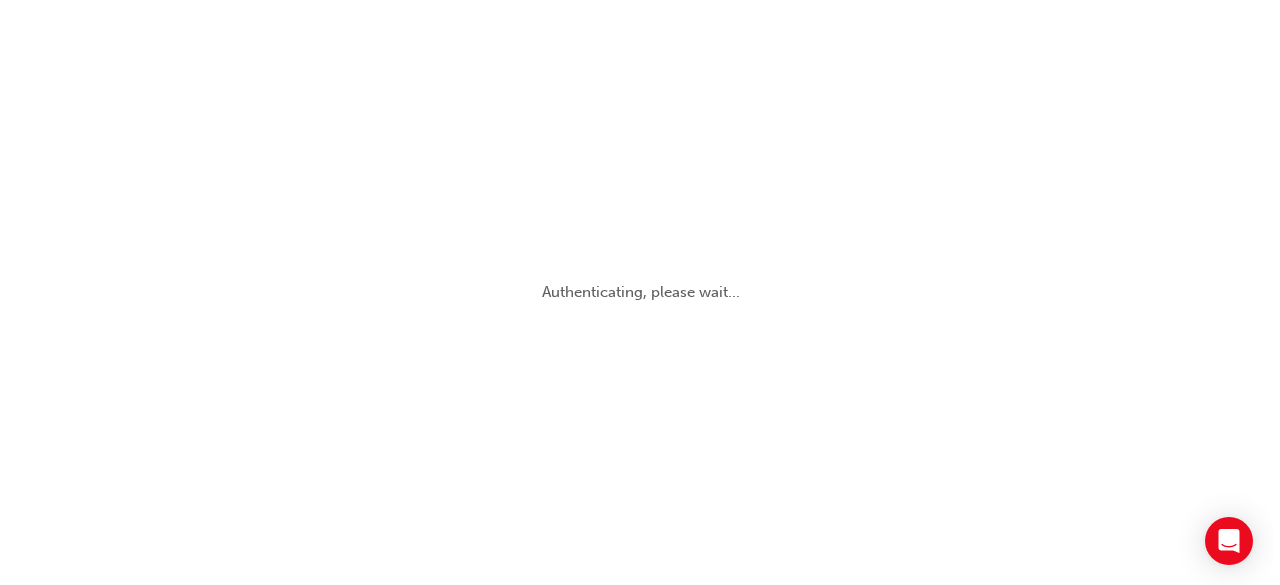 scroll, scrollTop: 0, scrollLeft: 0, axis: both 